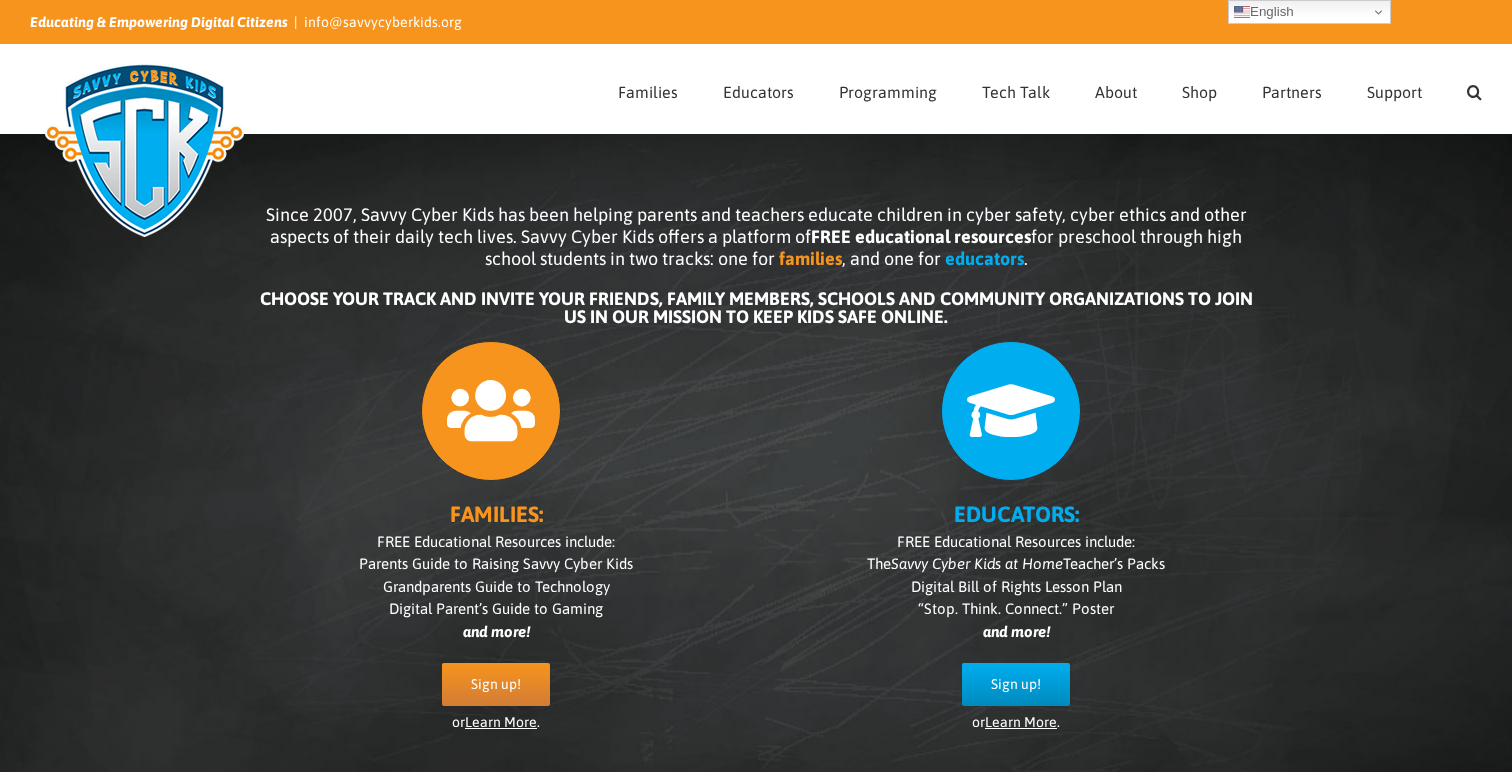 scroll, scrollTop: 0, scrollLeft: 0, axis: both 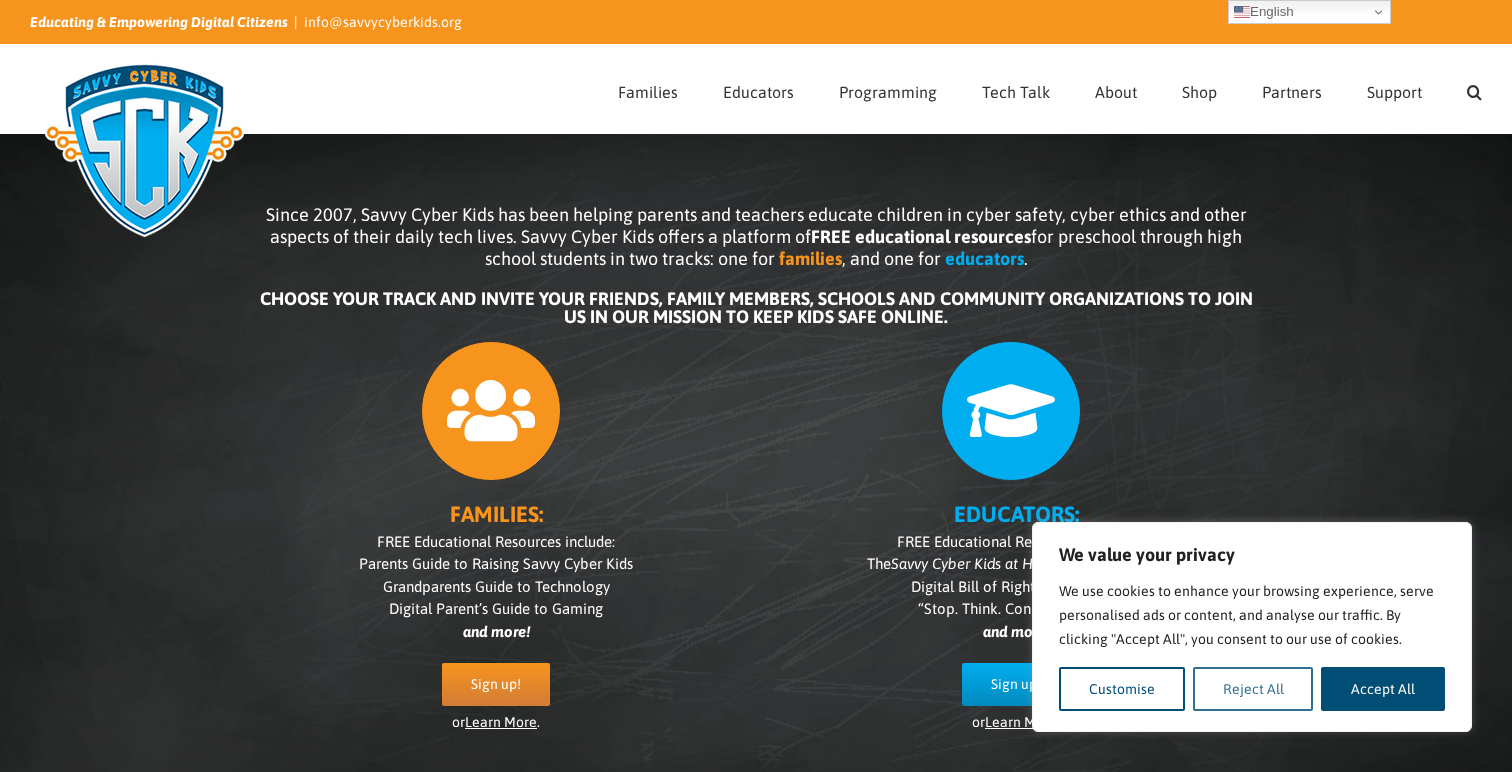 click on "Reject All" at bounding box center (1253, 689) 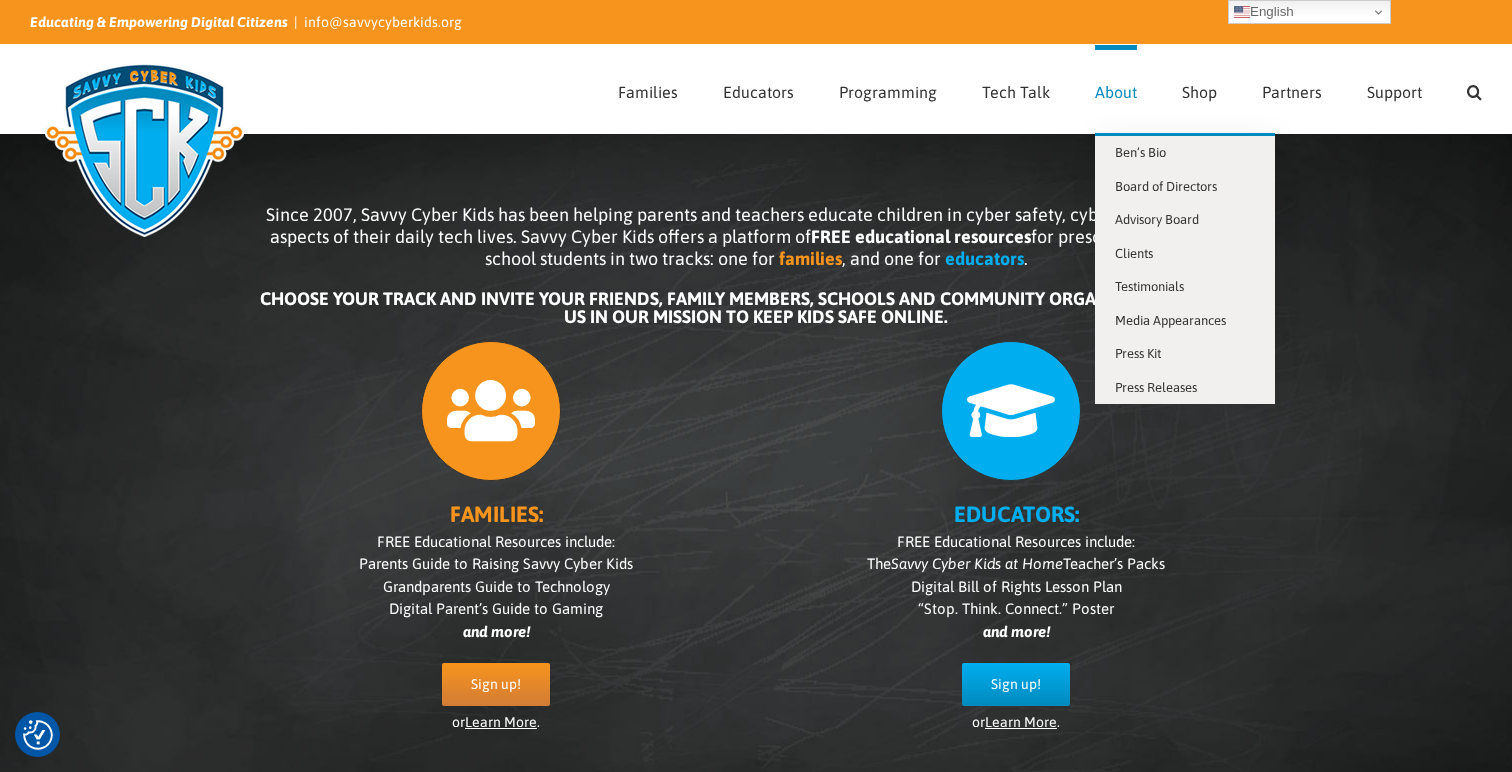 click on "About" at bounding box center [1116, 92] 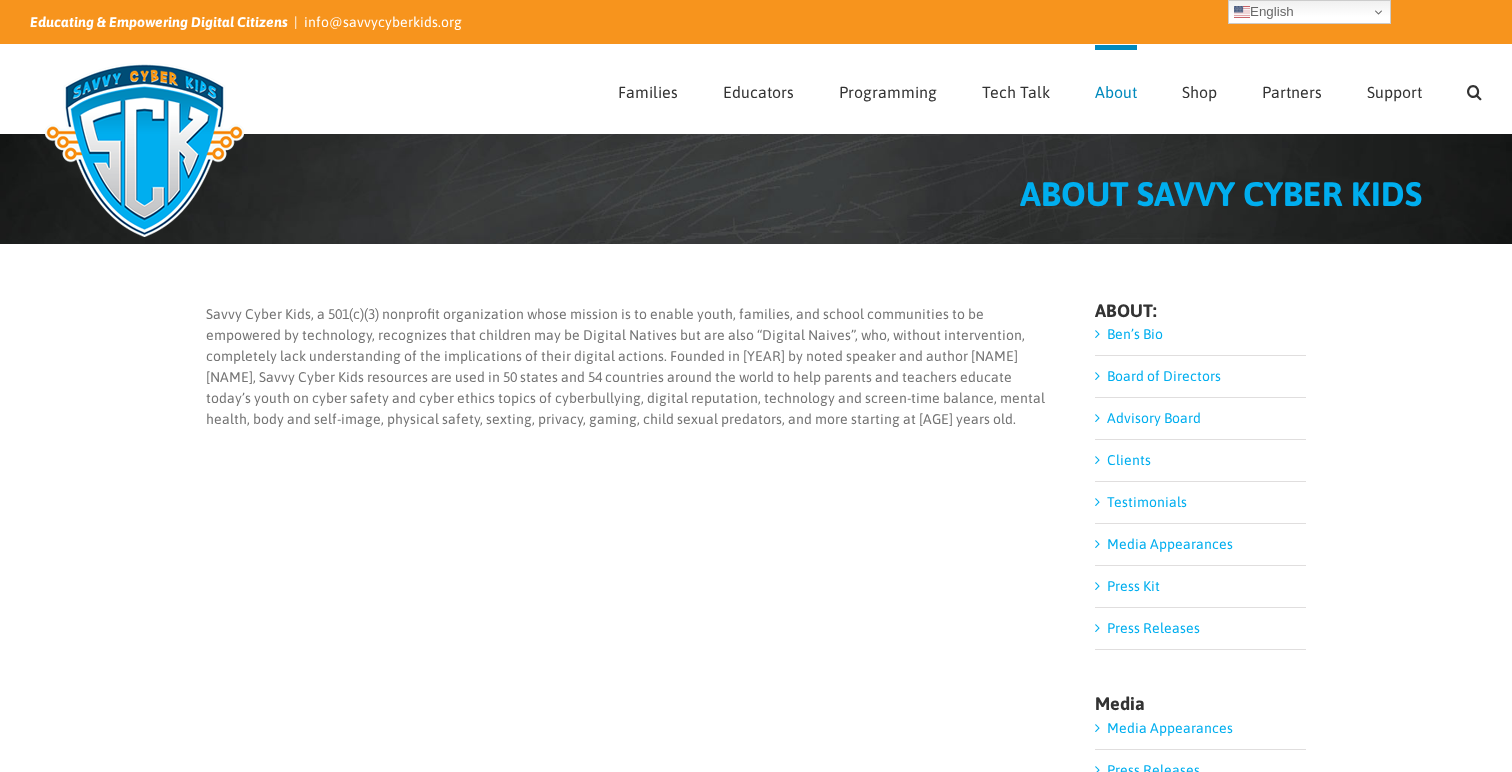scroll, scrollTop: 0, scrollLeft: 0, axis: both 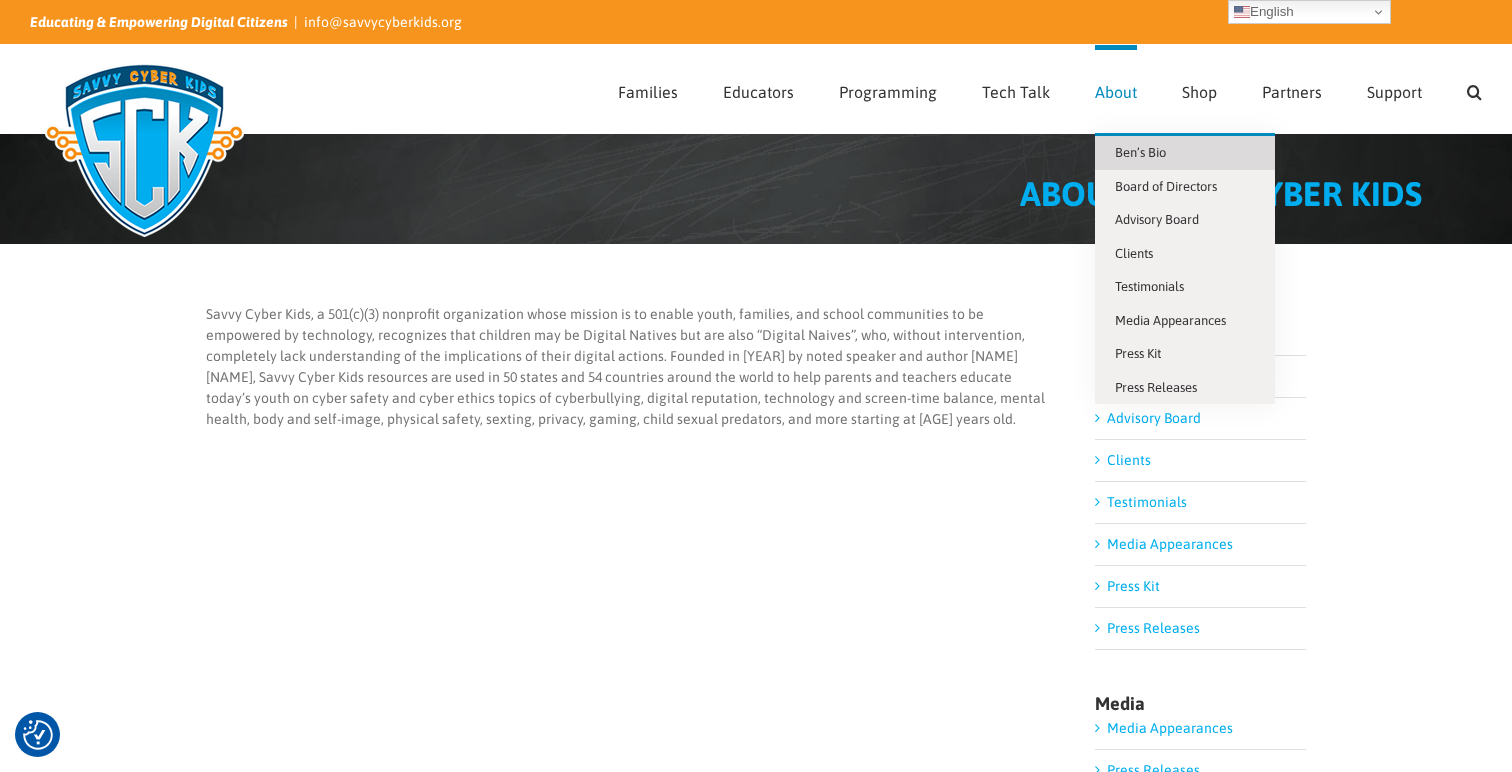click on "Ben’s Bio" at bounding box center (1140, 152) 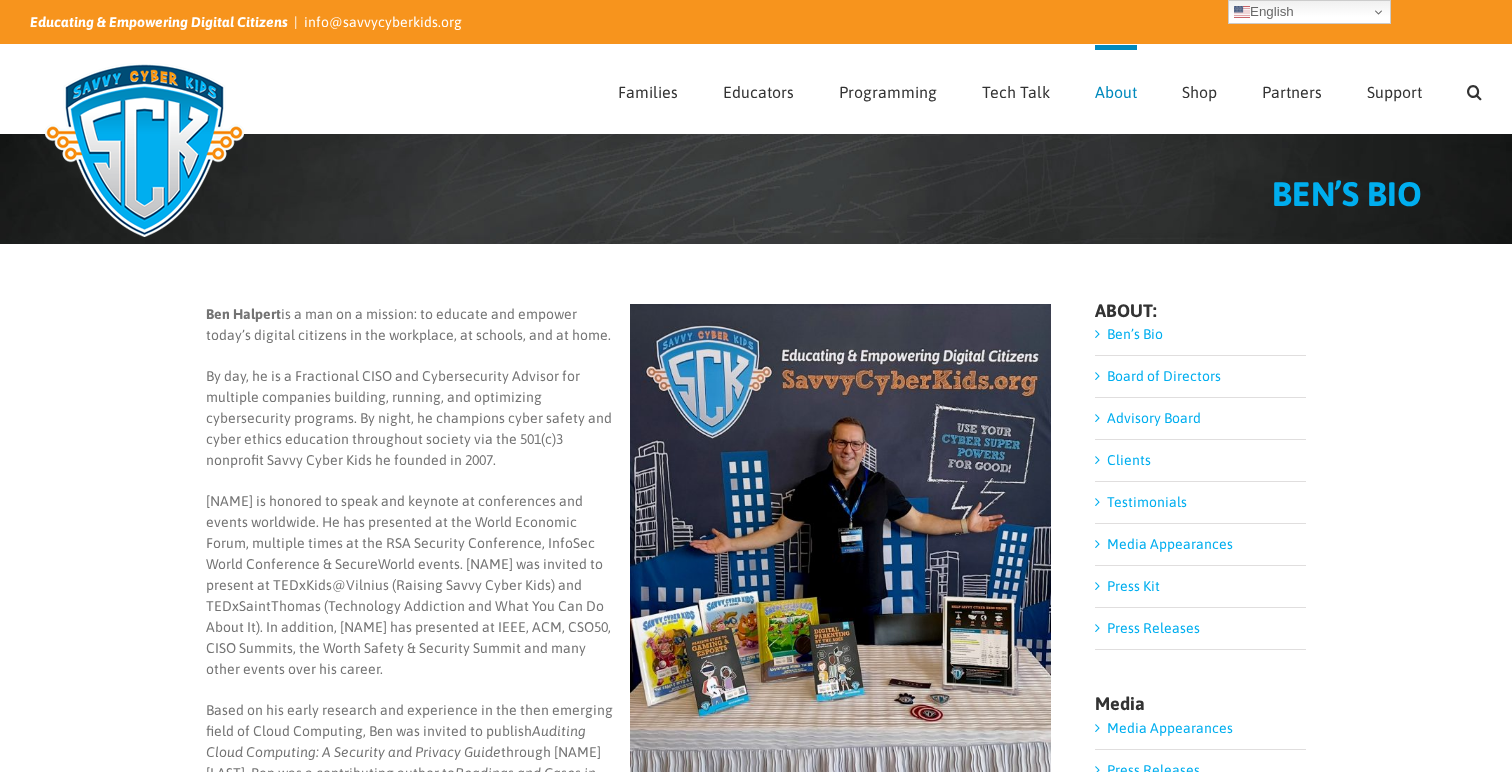 scroll, scrollTop: 0, scrollLeft: 0, axis: both 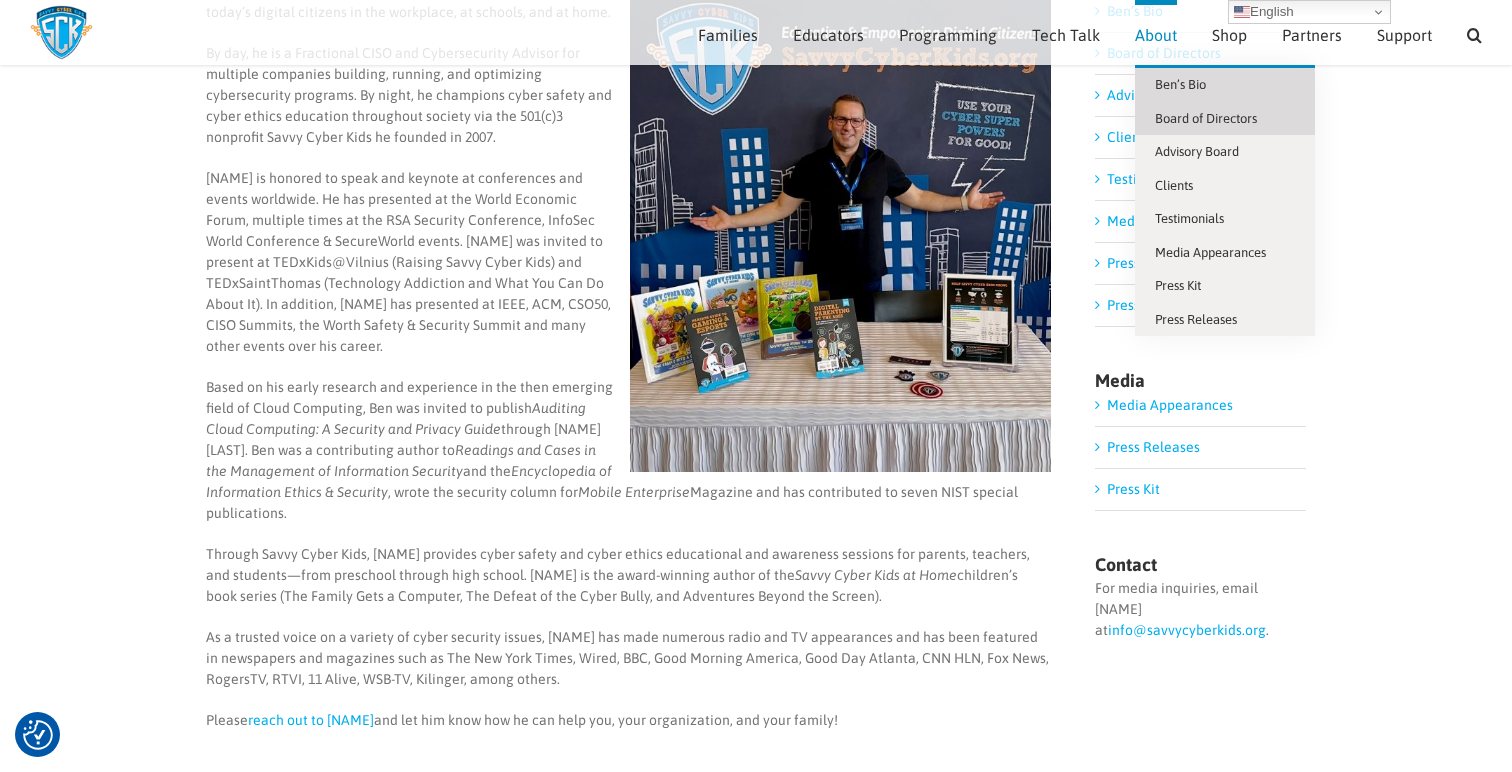 click on "Board of Directors" at bounding box center (1206, 118) 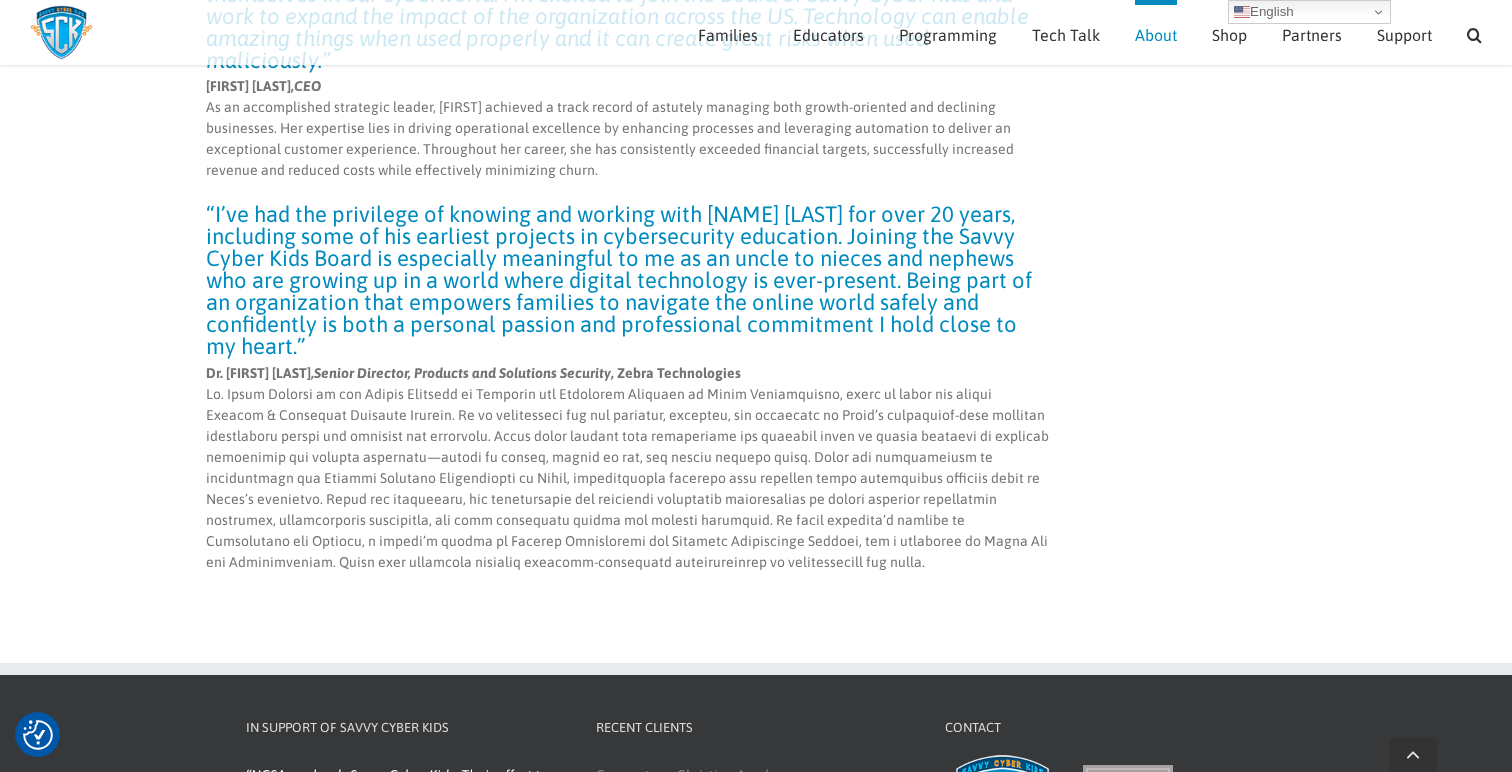 scroll, scrollTop: 5955, scrollLeft: 0, axis: vertical 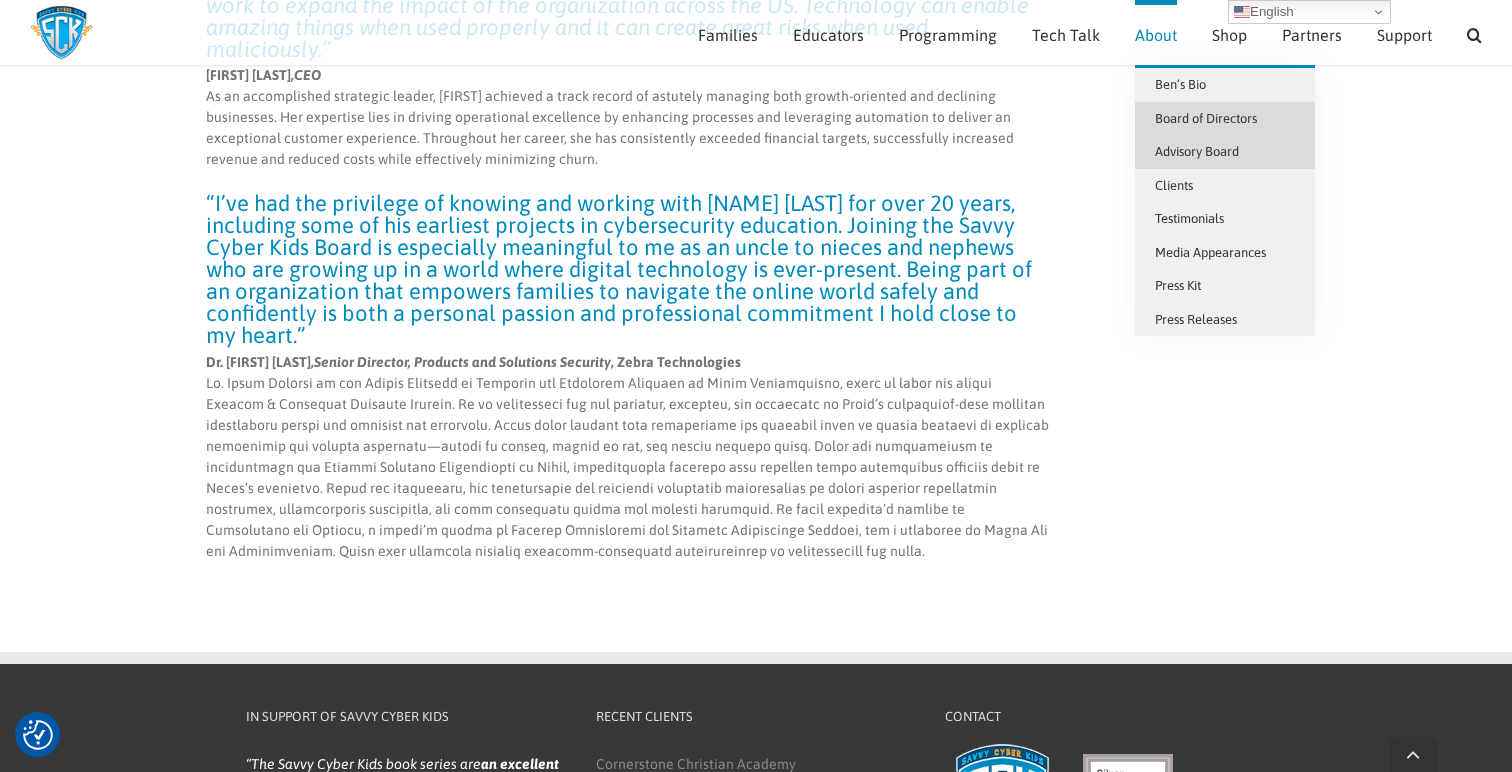 click on "Advisory Board" at bounding box center [1197, 151] 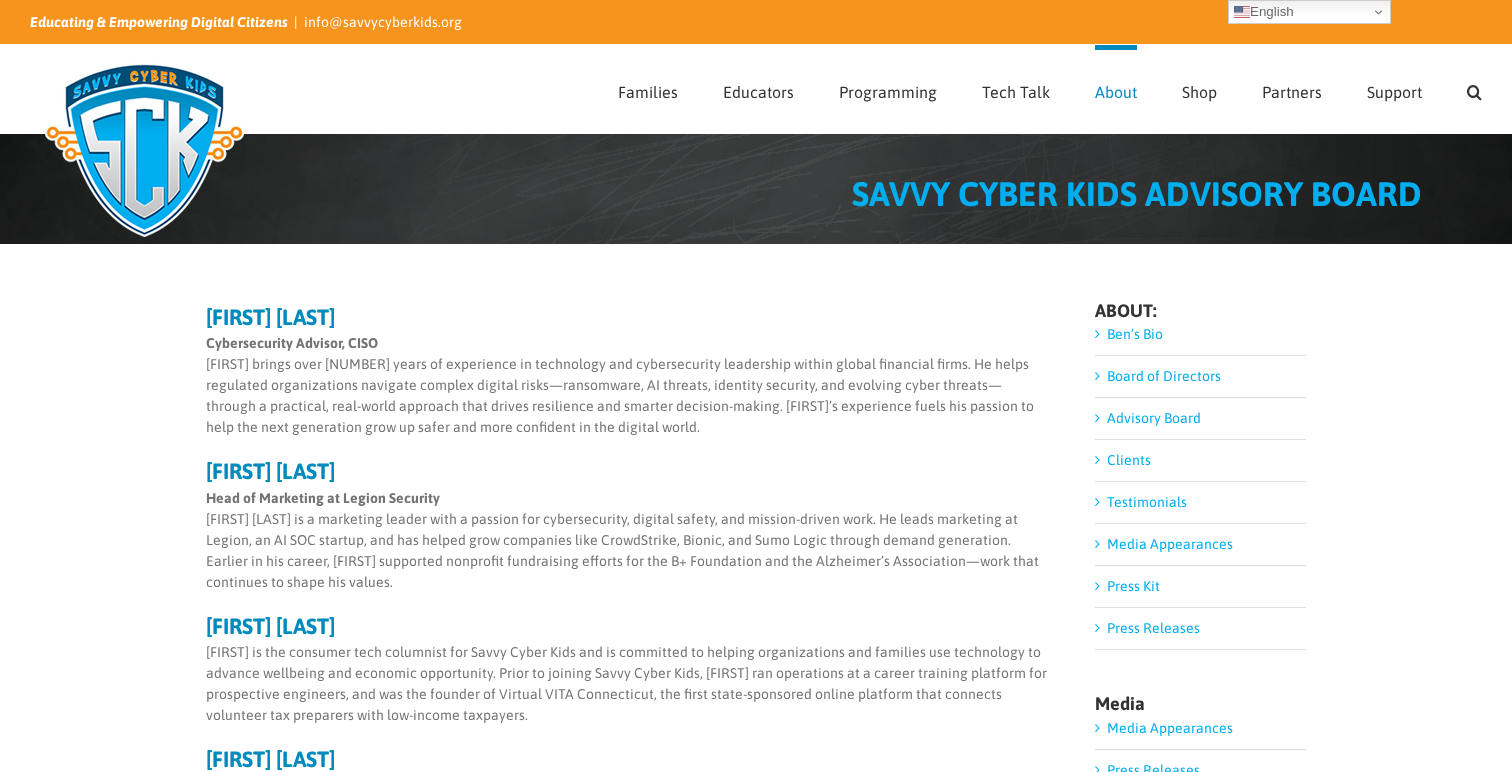 scroll, scrollTop: 0, scrollLeft: 0, axis: both 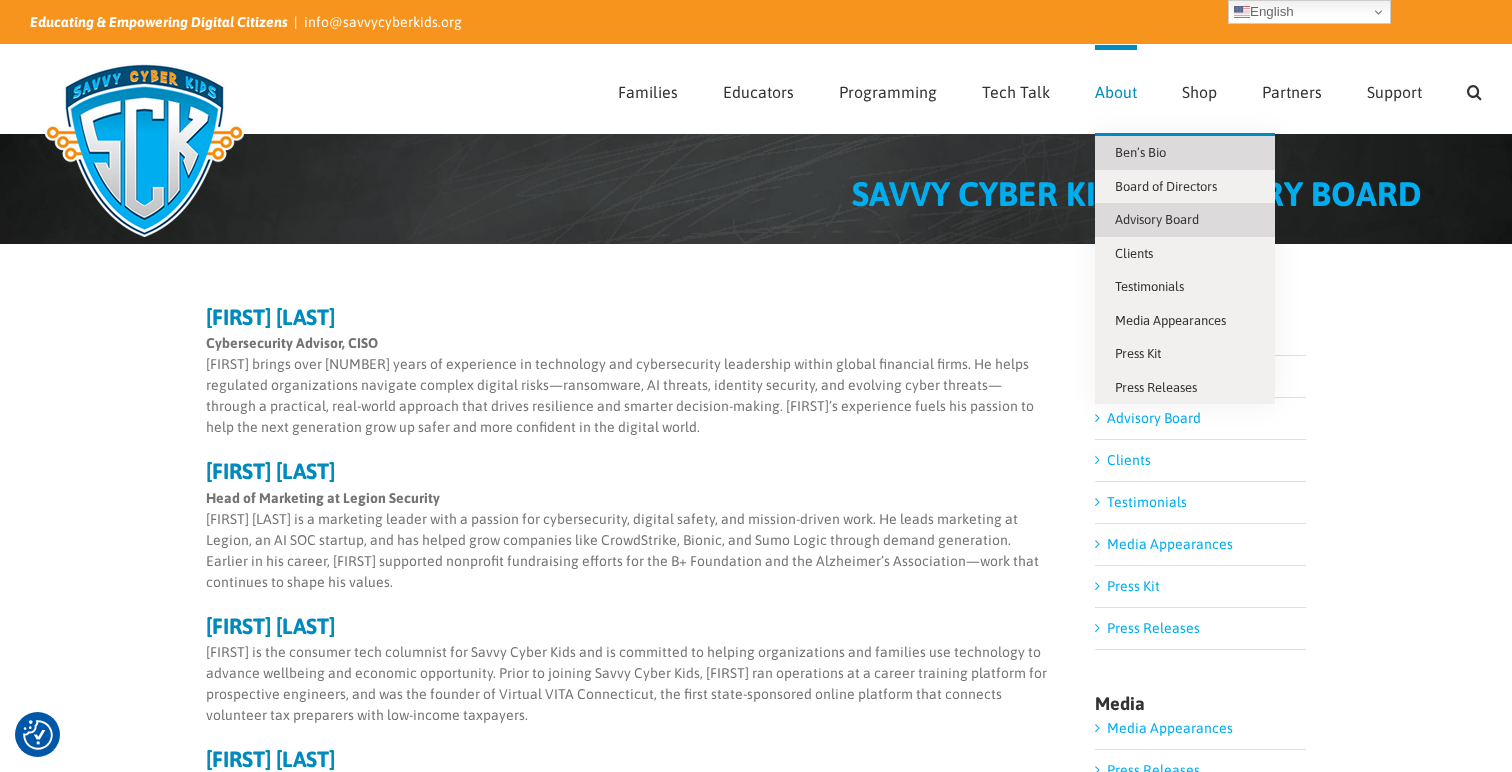 click on "Ben’s Bio" at bounding box center [1140, 152] 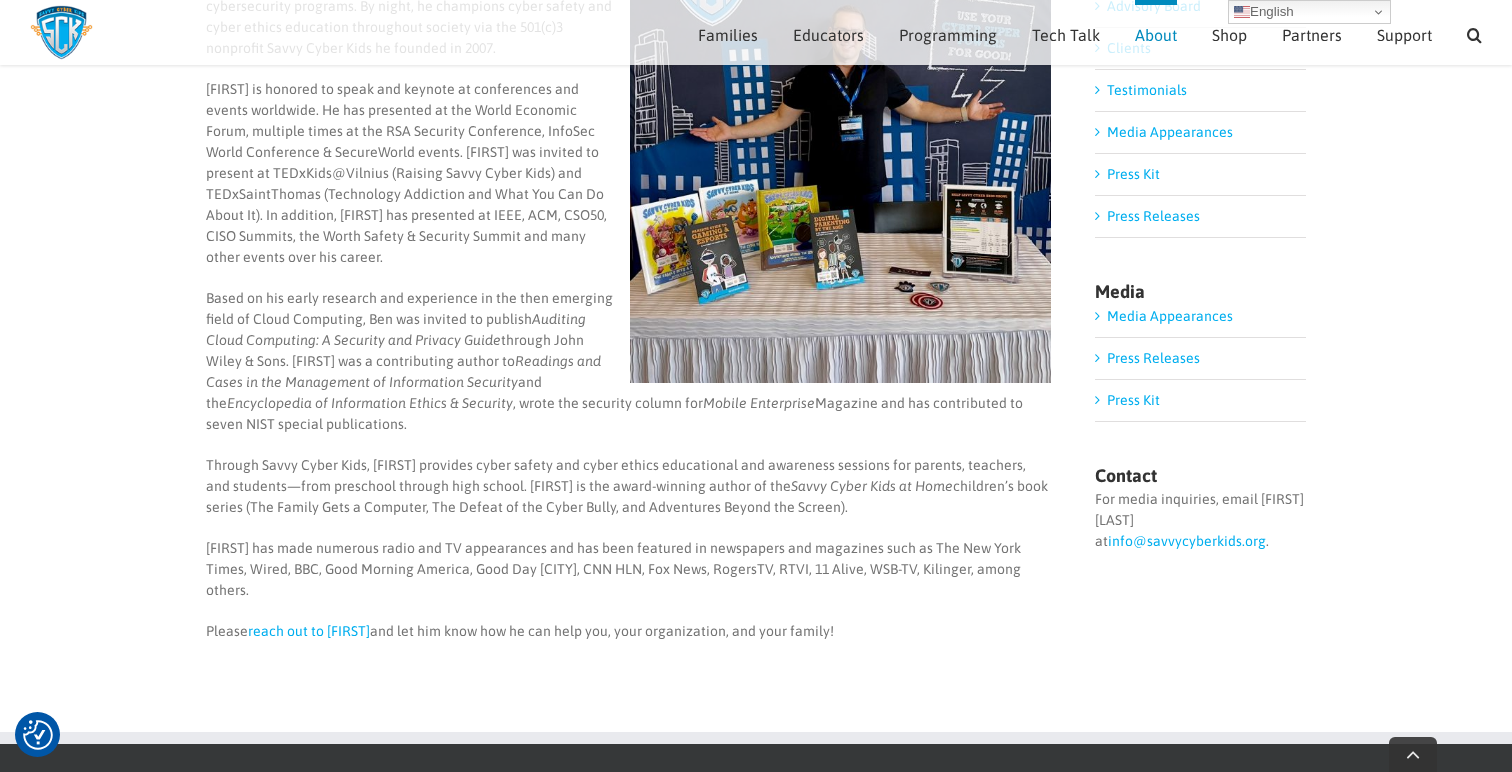 scroll, scrollTop: 368, scrollLeft: 0, axis: vertical 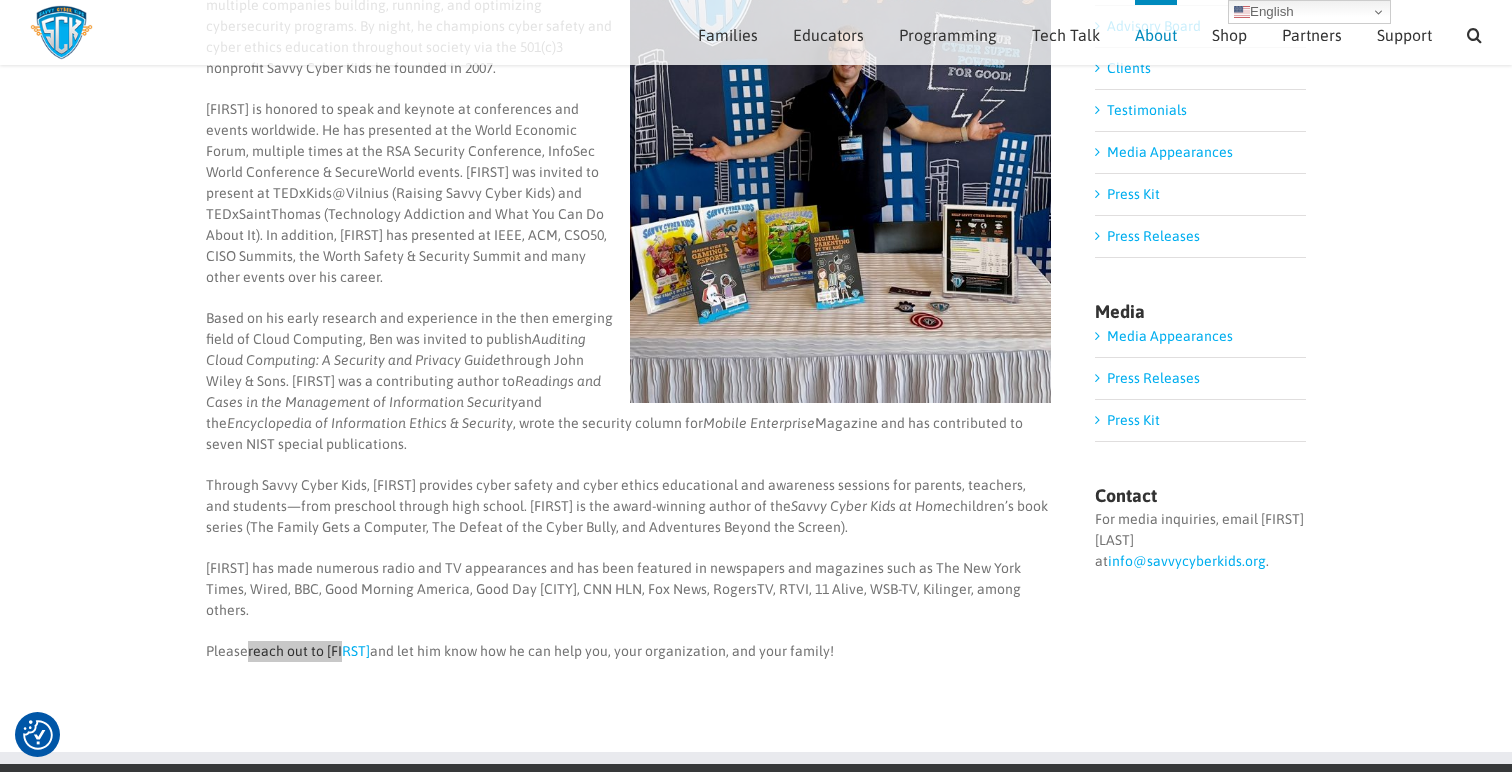 drag, startPoint x: 311, startPoint y: 649, endPoint x: 121, endPoint y: 4, distance: 672.4024 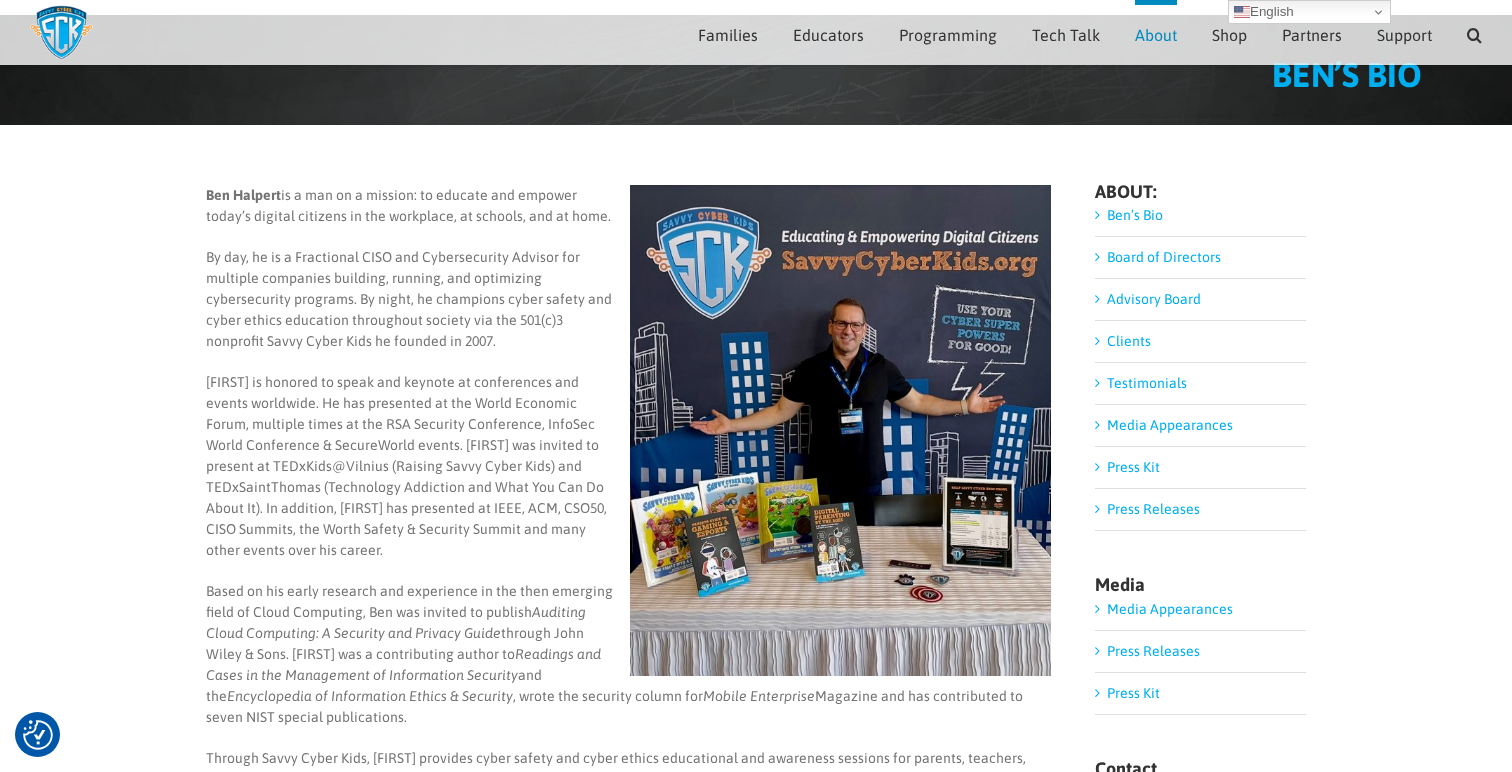 scroll, scrollTop: 0, scrollLeft: 0, axis: both 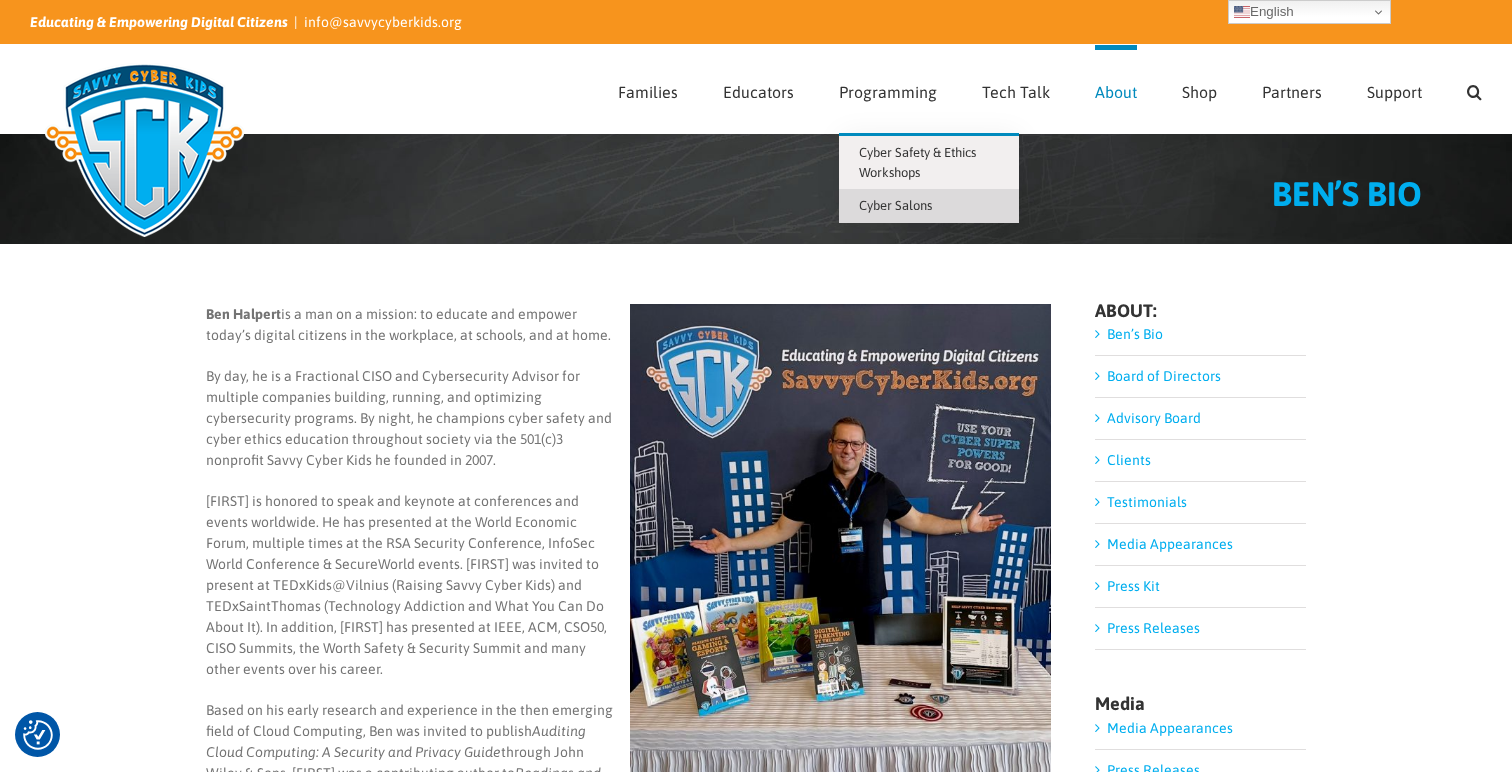 click on "Cyber Salons" at bounding box center (895, 205) 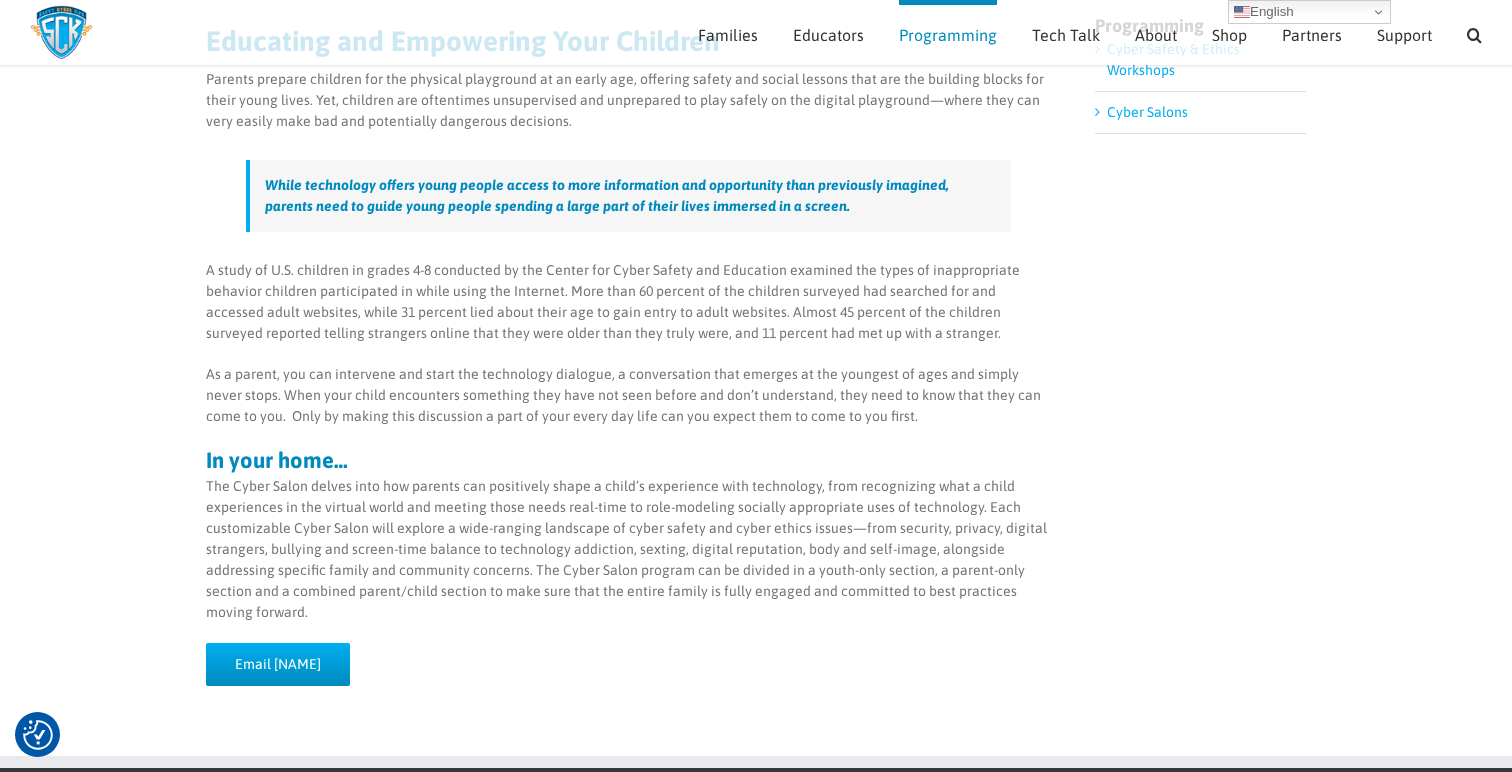 scroll, scrollTop: 238, scrollLeft: 0, axis: vertical 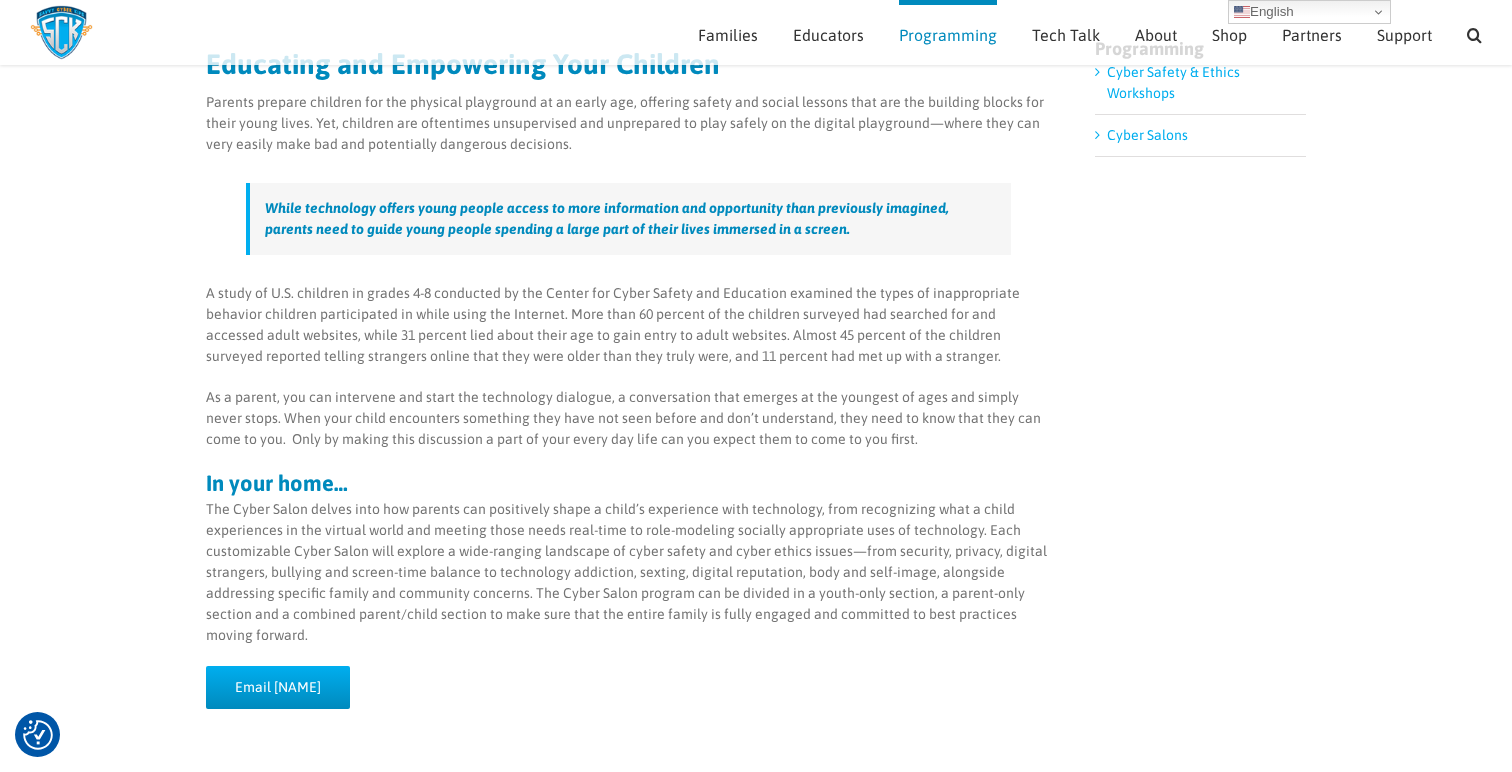 click on "The Cyber Salon delves into how parents can positively shape a child’s experience with technology, from recognizing what a child experiences in the virtual world and meeting those needs real-time to role-modeling socially appropriate uses of technology. Each customizable Cyber Salon will explore a wide-ranging landscape of cyber safety and cyber ethics issues—from security, privacy, digital strangers, bullying and screen-time balance to technology addiction, sexting, digital reputation, body and self-image, alongside addressing specific family and community concerns. The Cyber Salon program can be divided in a youth-only section, a parent-only section and a combined parent/child section to make sure that the entire family is fully engaged and committed to best practices moving forward." at bounding box center (628, 572) 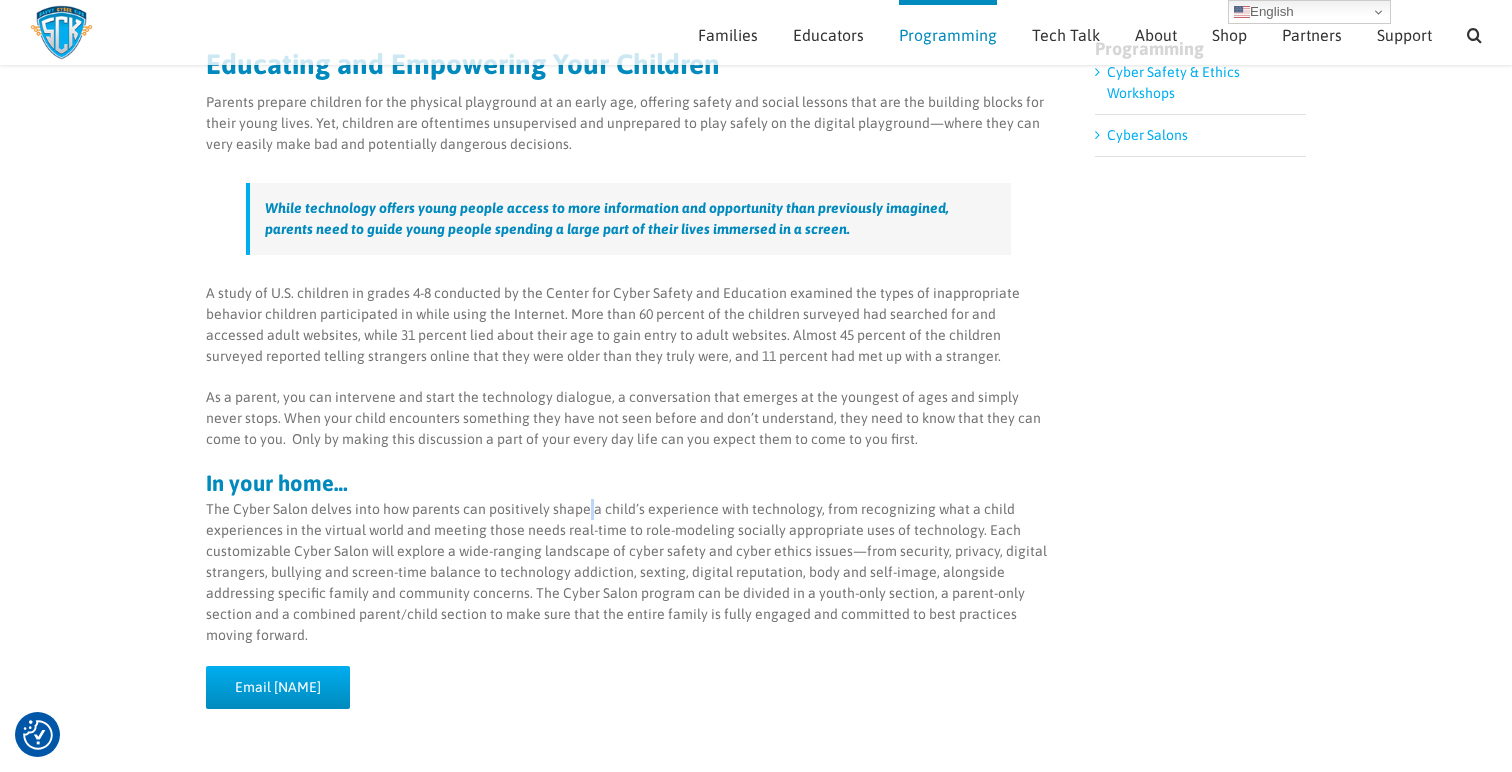 click on "The Cyber Salon delves into how parents can positively shape a child’s experience with technology, from recognizing what a child experiences in the virtual world and meeting those needs real-time to role-modeling socially appropriate uses of technology. Each customizable Cyber Salon will explore a wide-ranging landscape of cyber safety and cyber ethics issues—from security, privacy, digital strangers, bullying and screen-time balance to technology addiction, sexting, digital reputation, body and self-image, alongside addressing specific family and community concerns. The Cyber Salon program can be divided in a youth-only section, a parent-only section and a combined parent/child section to make sure that the entire family is fully engaged and committed to best practices moving forward." at bounding box center [628, 572] 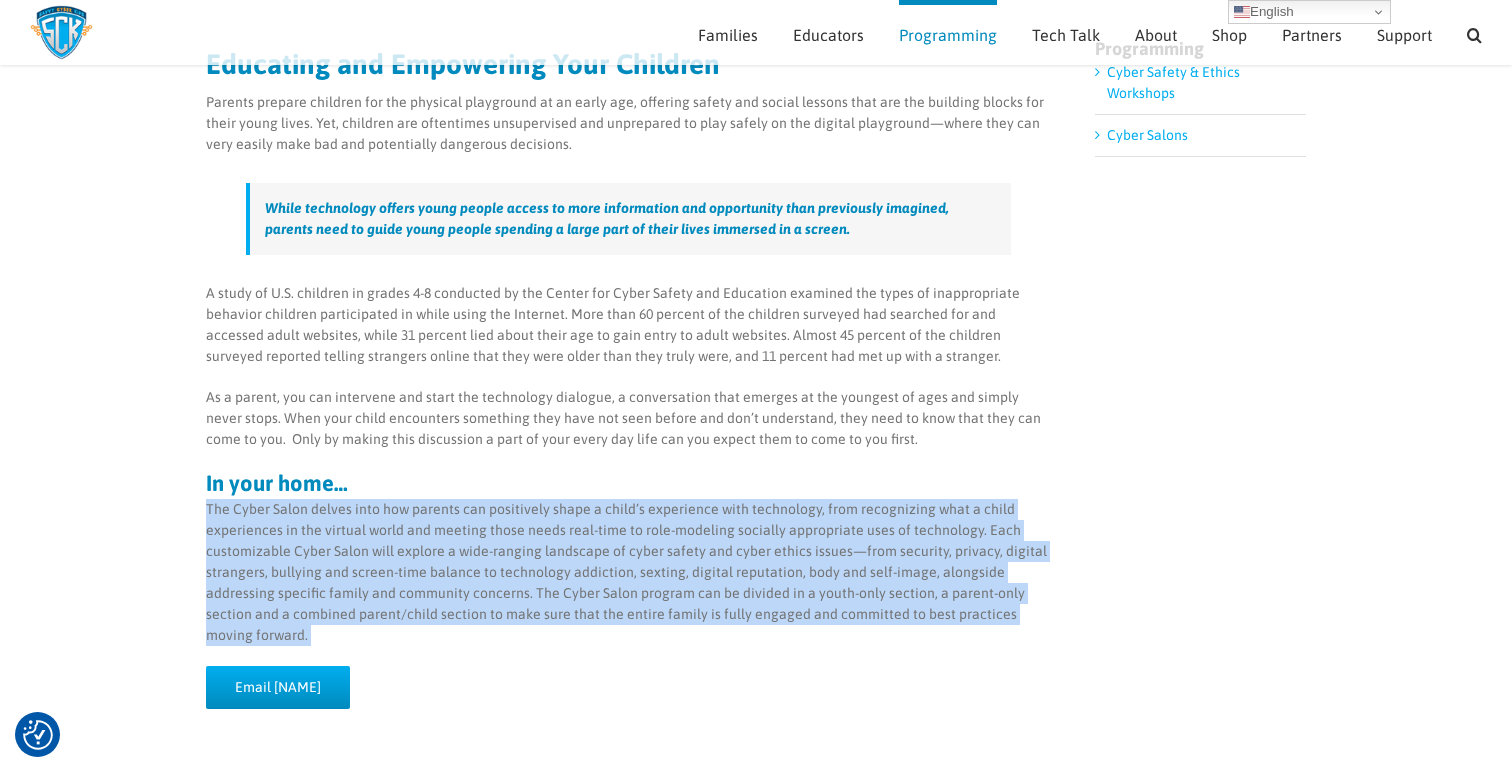 click on "The Cyber Salon delves into how parents can positively shape a child’s experience with technology, from recognizing what a child experiences in the virtual world and meeting those needs real-time to role-modeling socially appropriate uses of technology. Each customizable Cyber Salon will explore a wide-ranging landscape of cyber safety and cyber ethics issues—from security, privacy, digital strangers, bullying and screen-time balance to technology addiction, sexting, digital reputation, body and self-image, alongside addressing specific family and community concerns. The Cyber Salon program can be divided in a youth-only section, a parent-only section and a combined parent/child section to make sure that the entire family is fully engaged and committed to best practices moving forward." at bounding box center [628, 572] 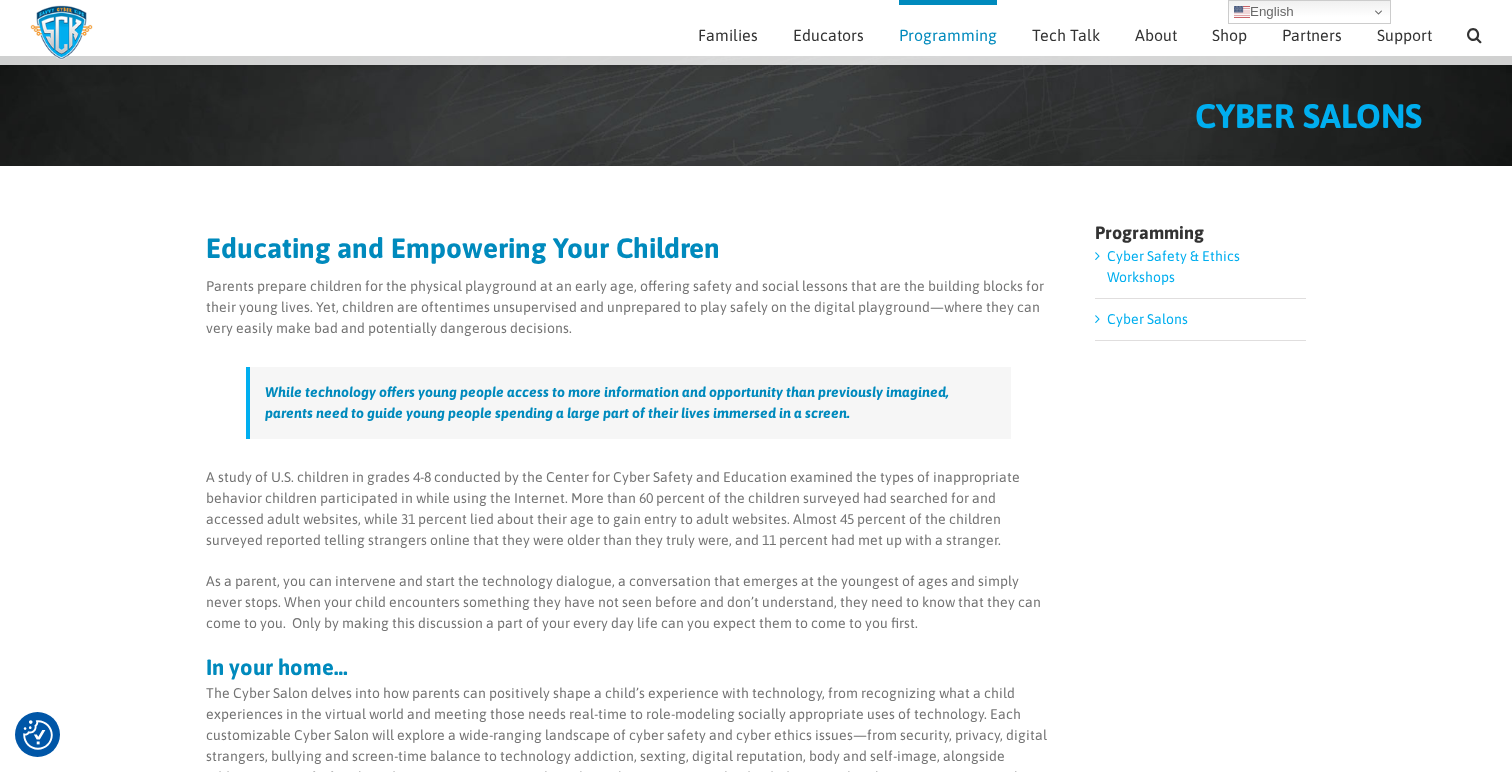 scroll, scrollTop: 0, scrollLeft: 0, axis: both 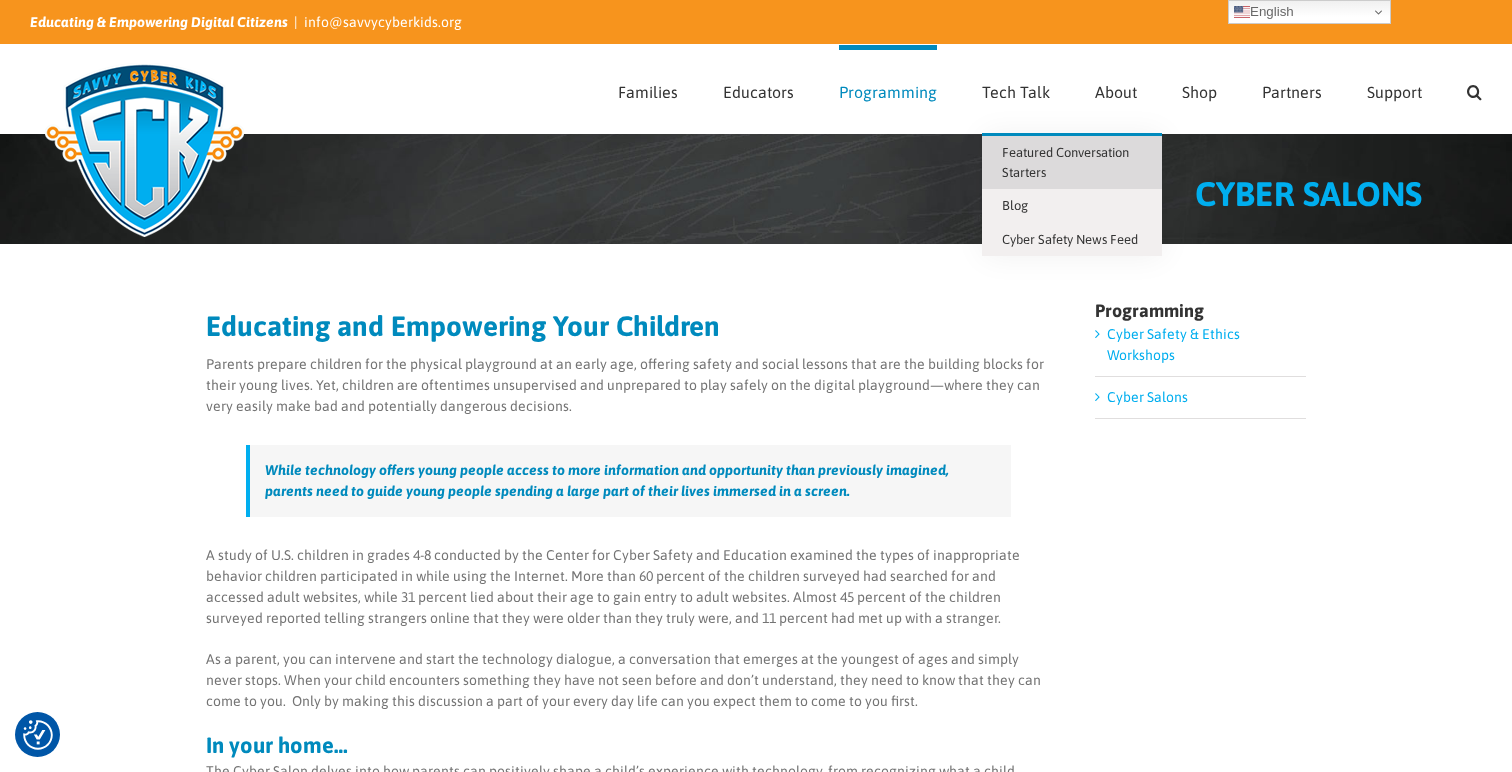 click on "Featured Conversation Starters" at bounding box center [1065, 162] 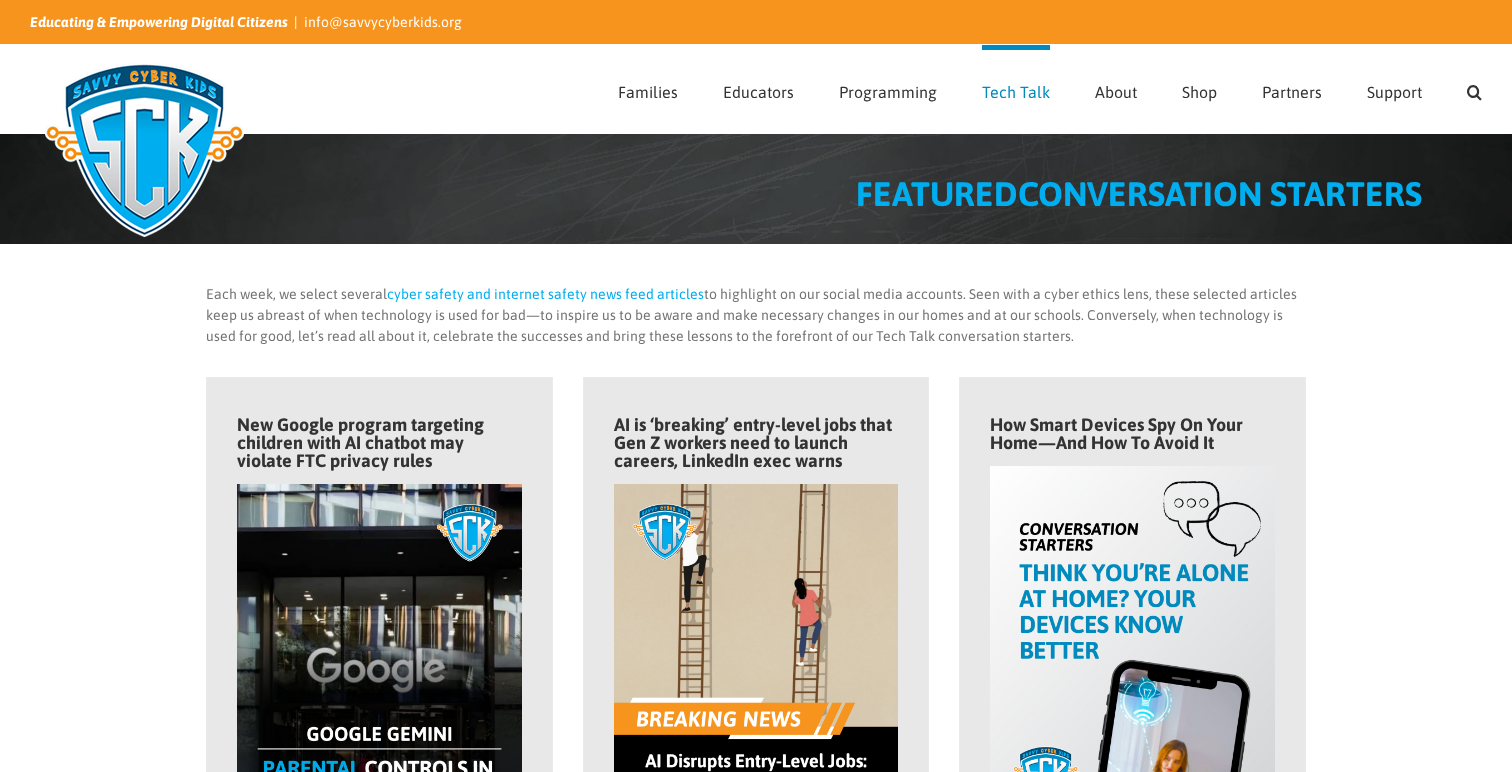 scroll, scrollTop: 0, scrollLeft: 0, axis: both 